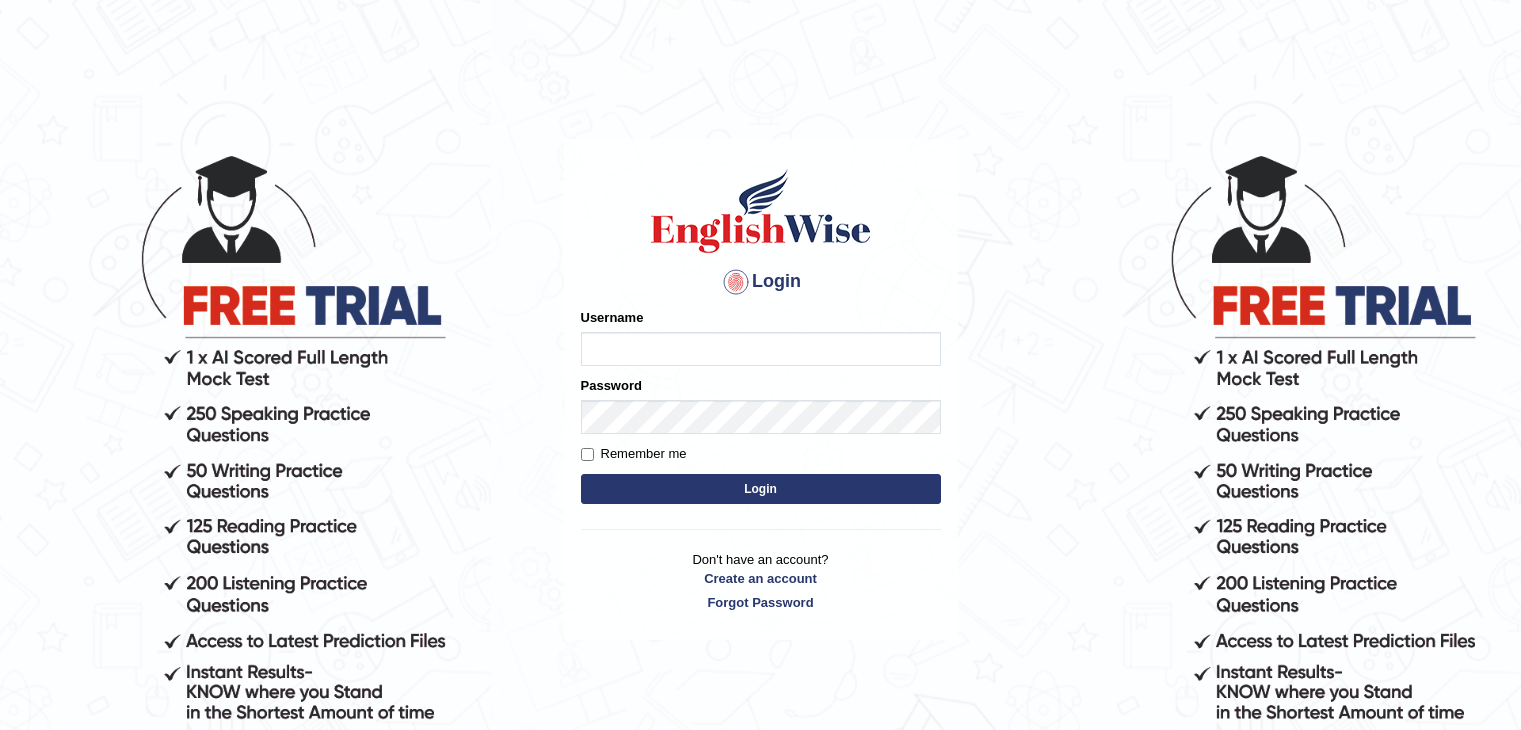 scroll, scrollTop: 0, scrollLeft: 0, axis: both 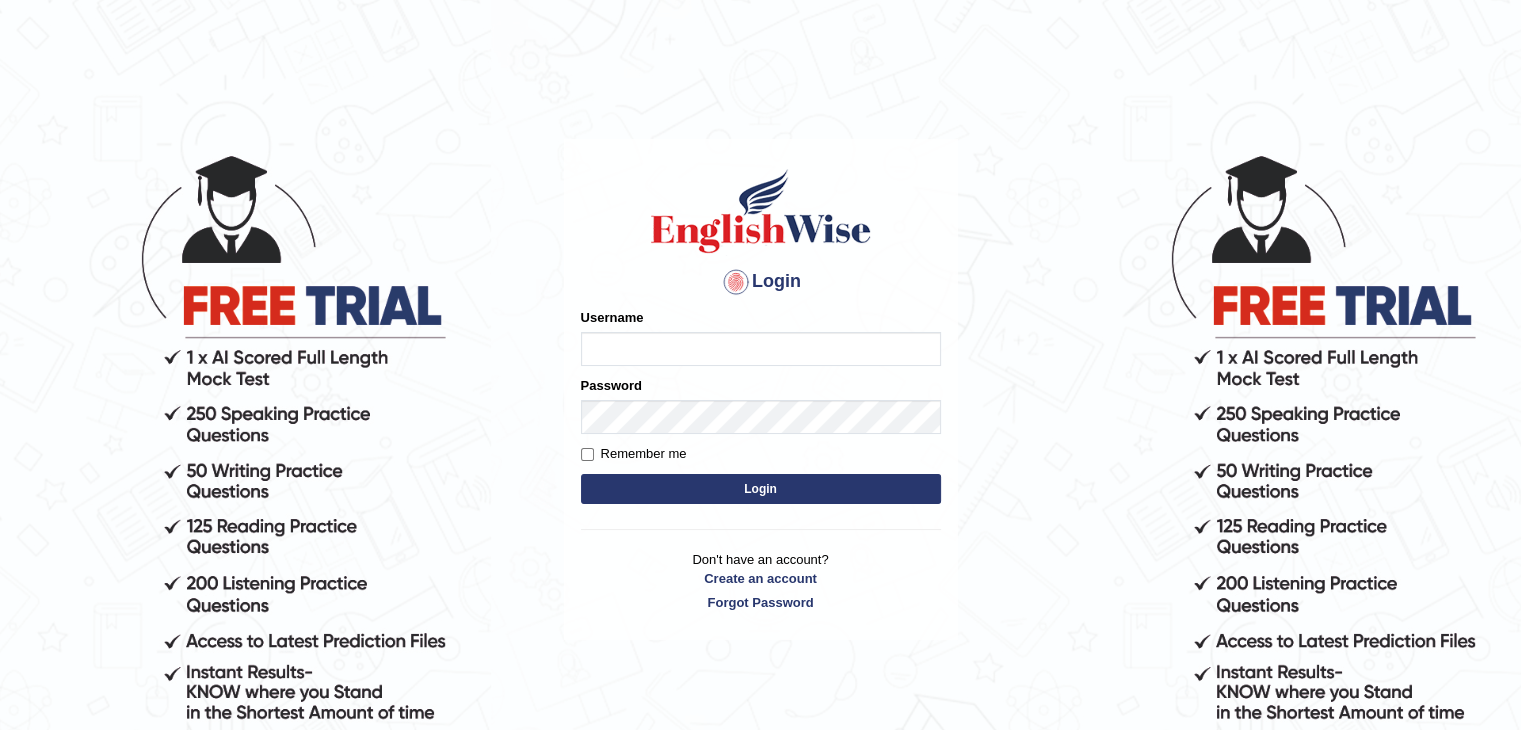 click on "Username" at bounding box center [761, 349] 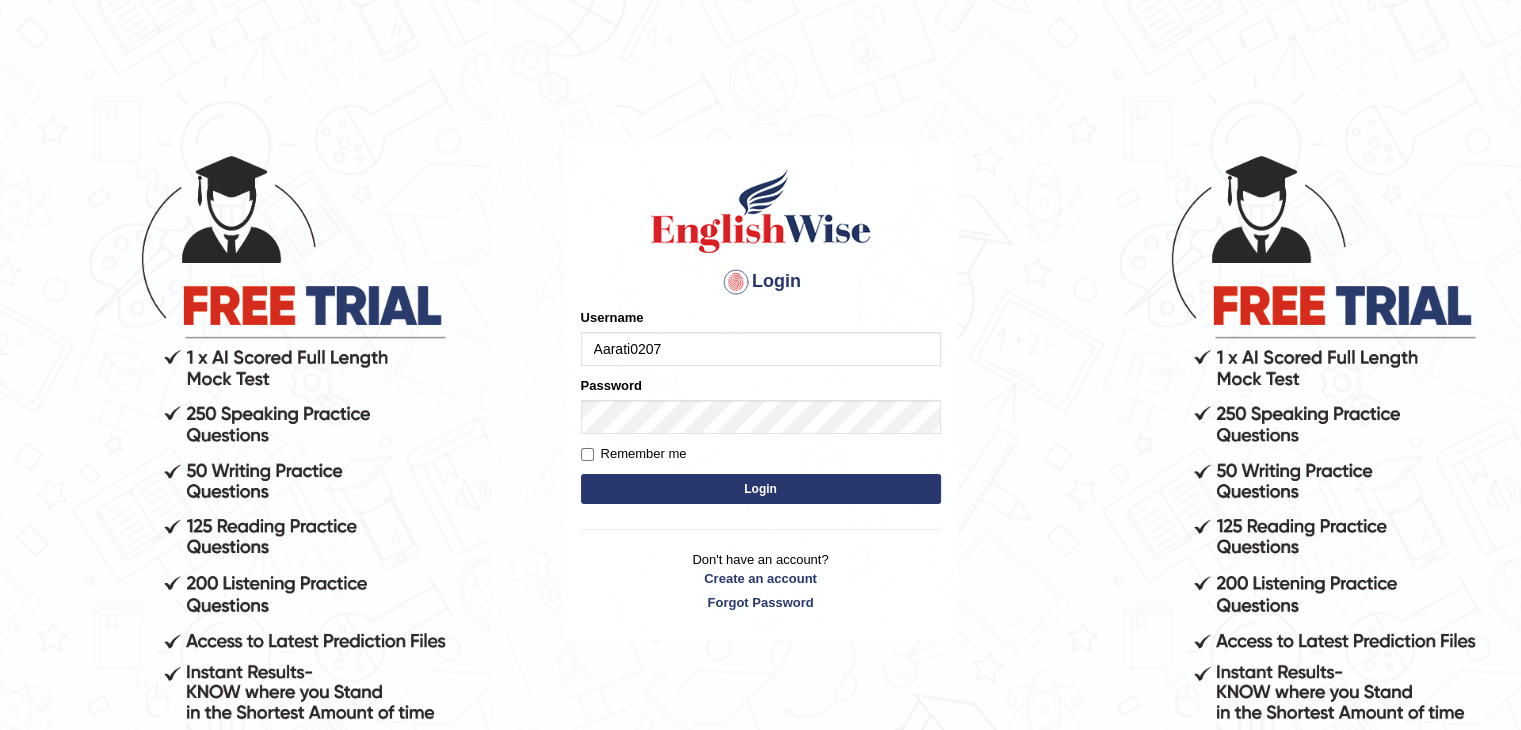 type on "Aarati0207" 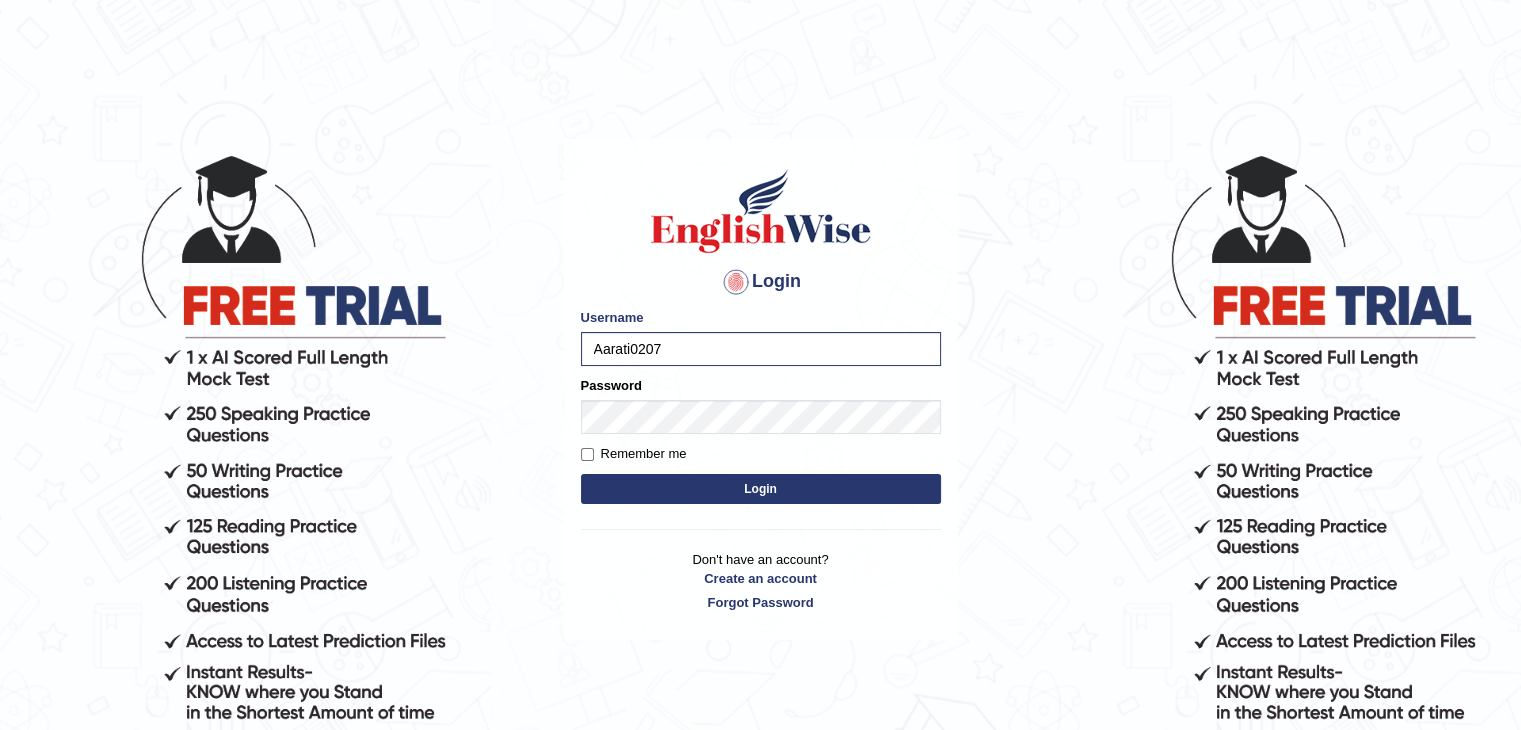 click on "Login
Please fix the following errors:
Username
Aarati0207
Password
Remember me
Login
Don't have an account?
Create an account
Forgot Password" at bounding box center [761, 389] 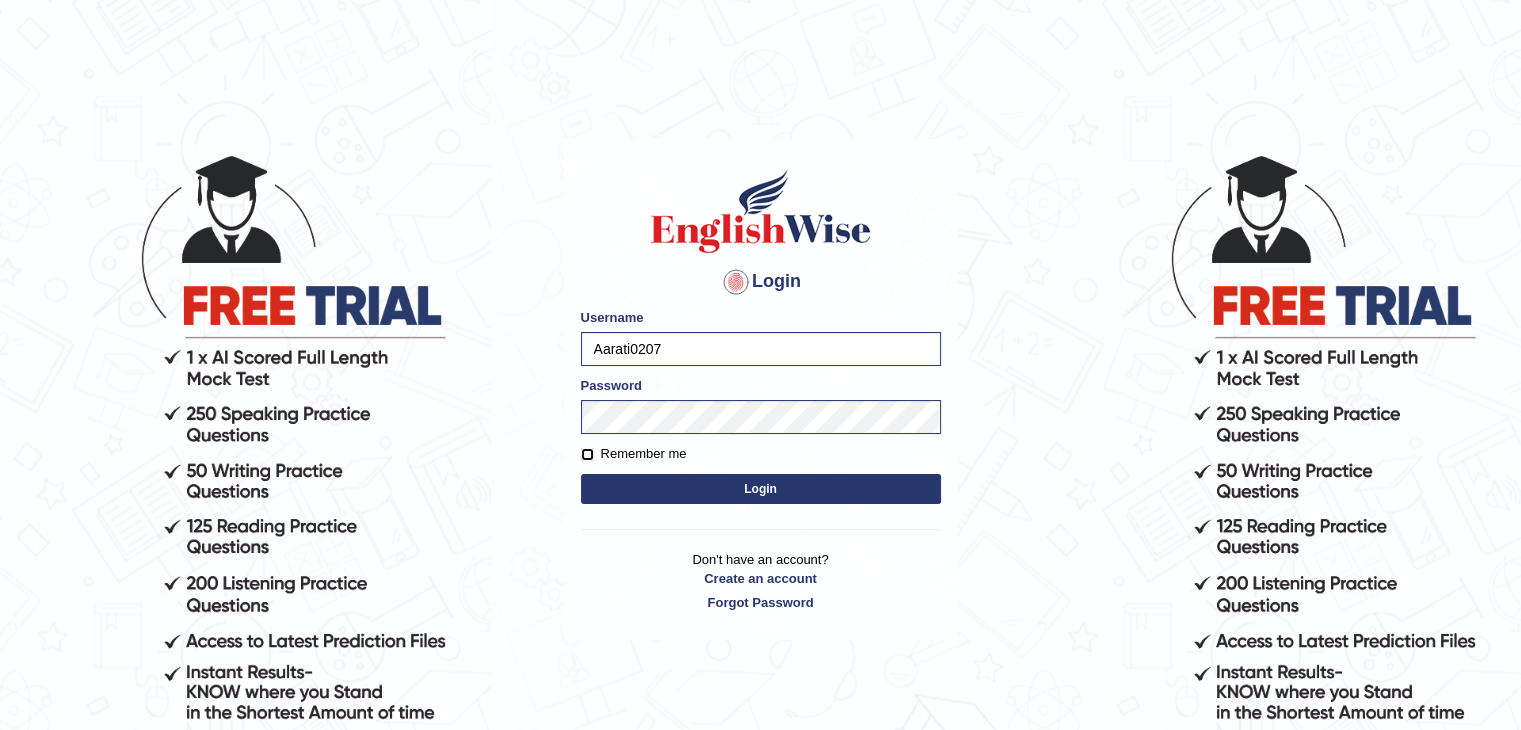 click on "Remember me" at bounding box center (587, 454) 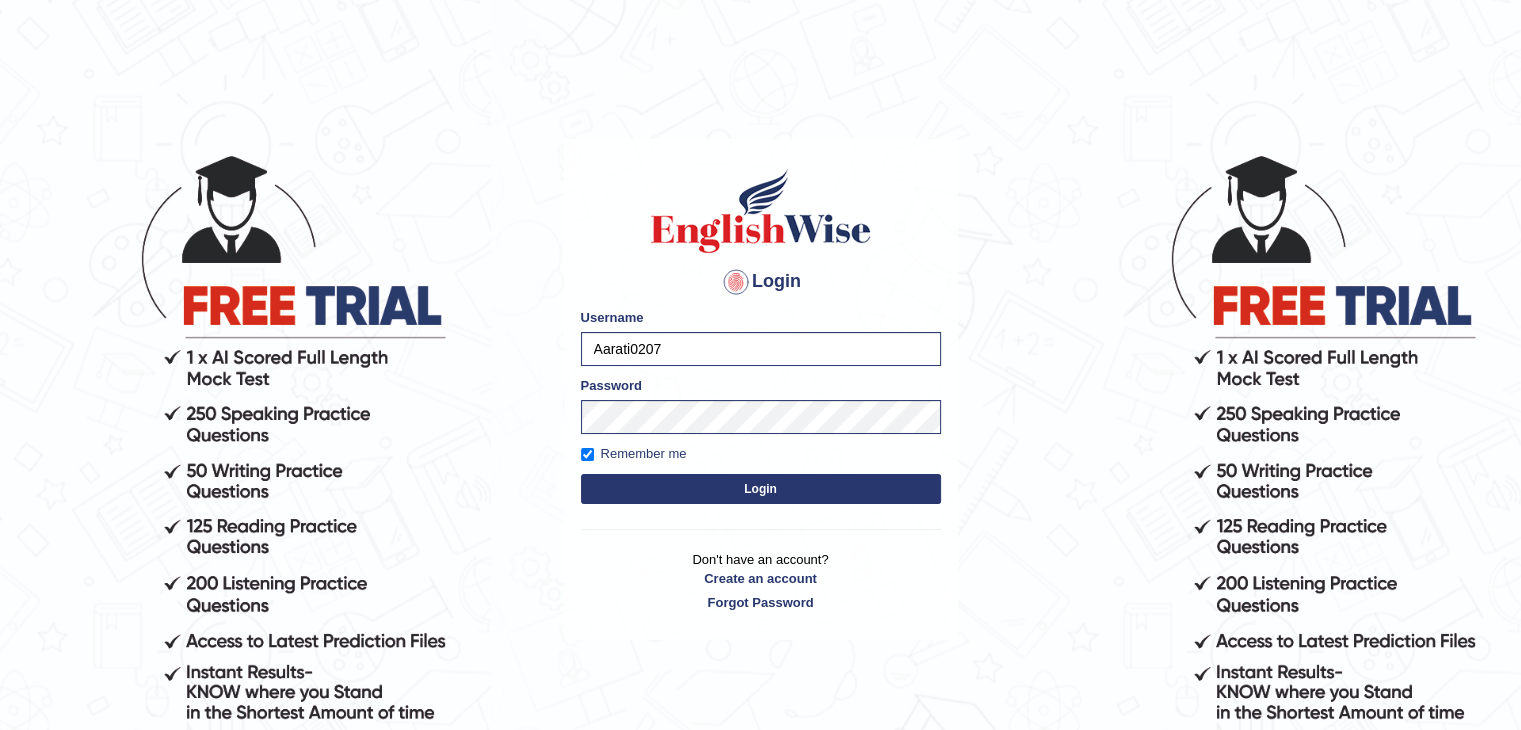 click on "Login" at bounding box center (761, 489) 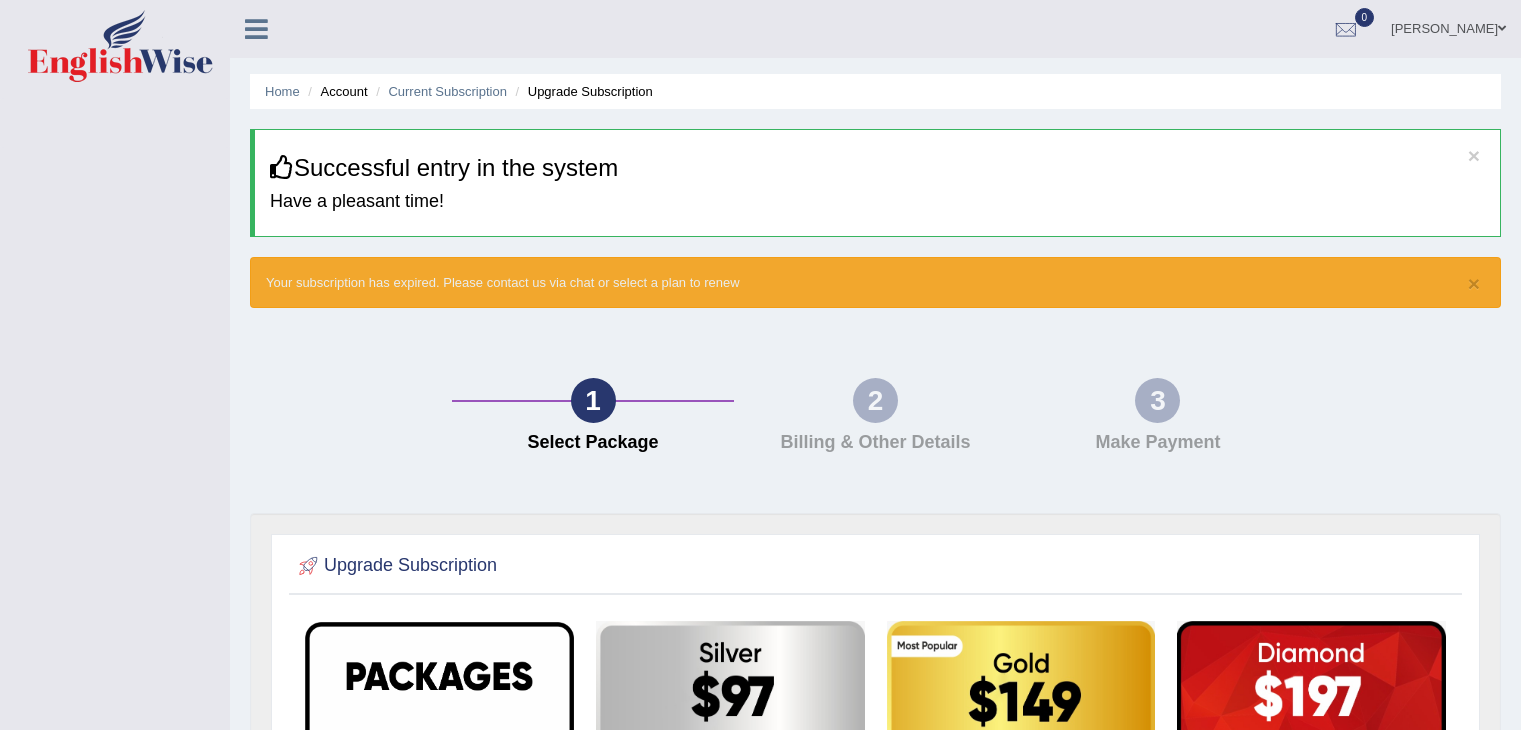 scroll, scrollTop: 0, scrollLeft: 0, axis: both 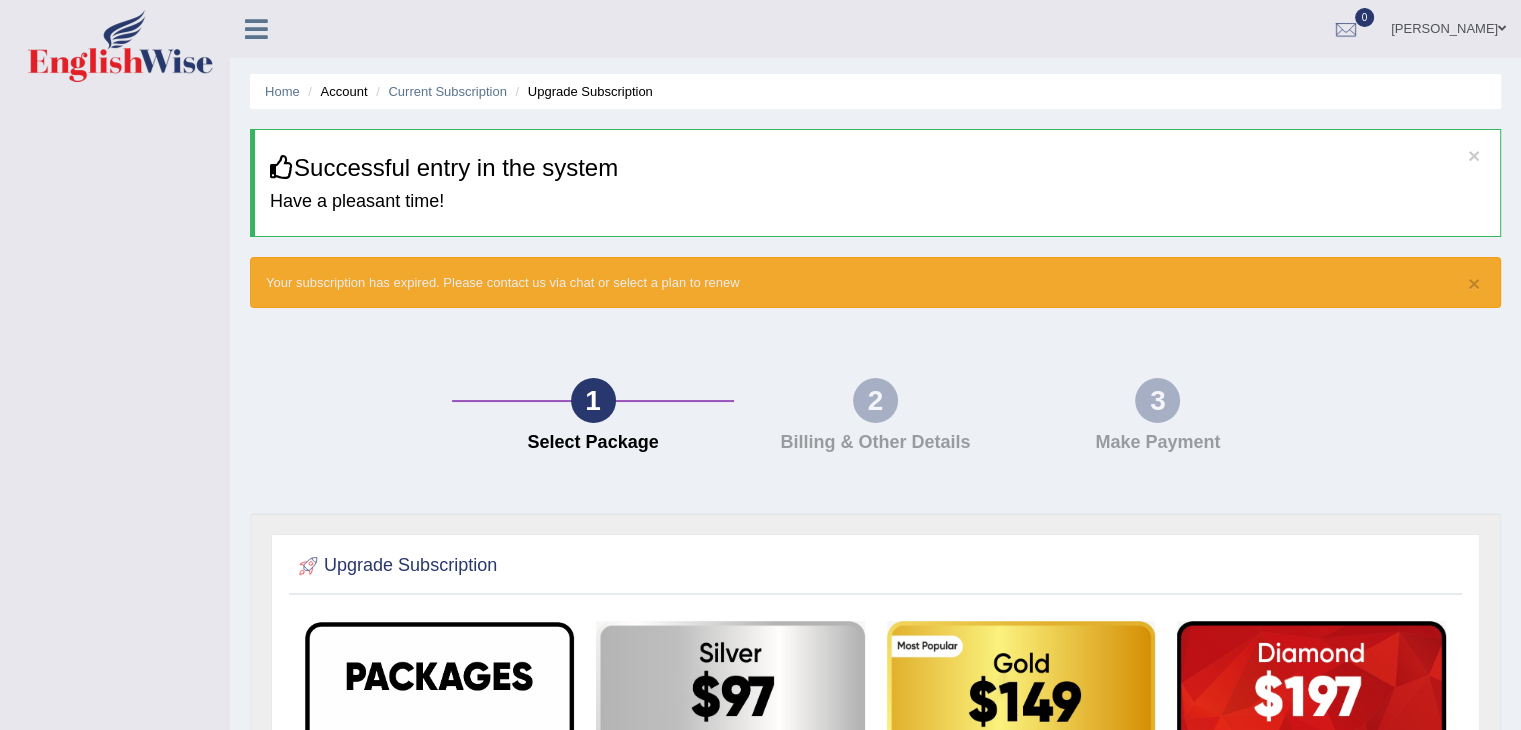 click on "Billing & Other Details" at bounding box center (875, 443) 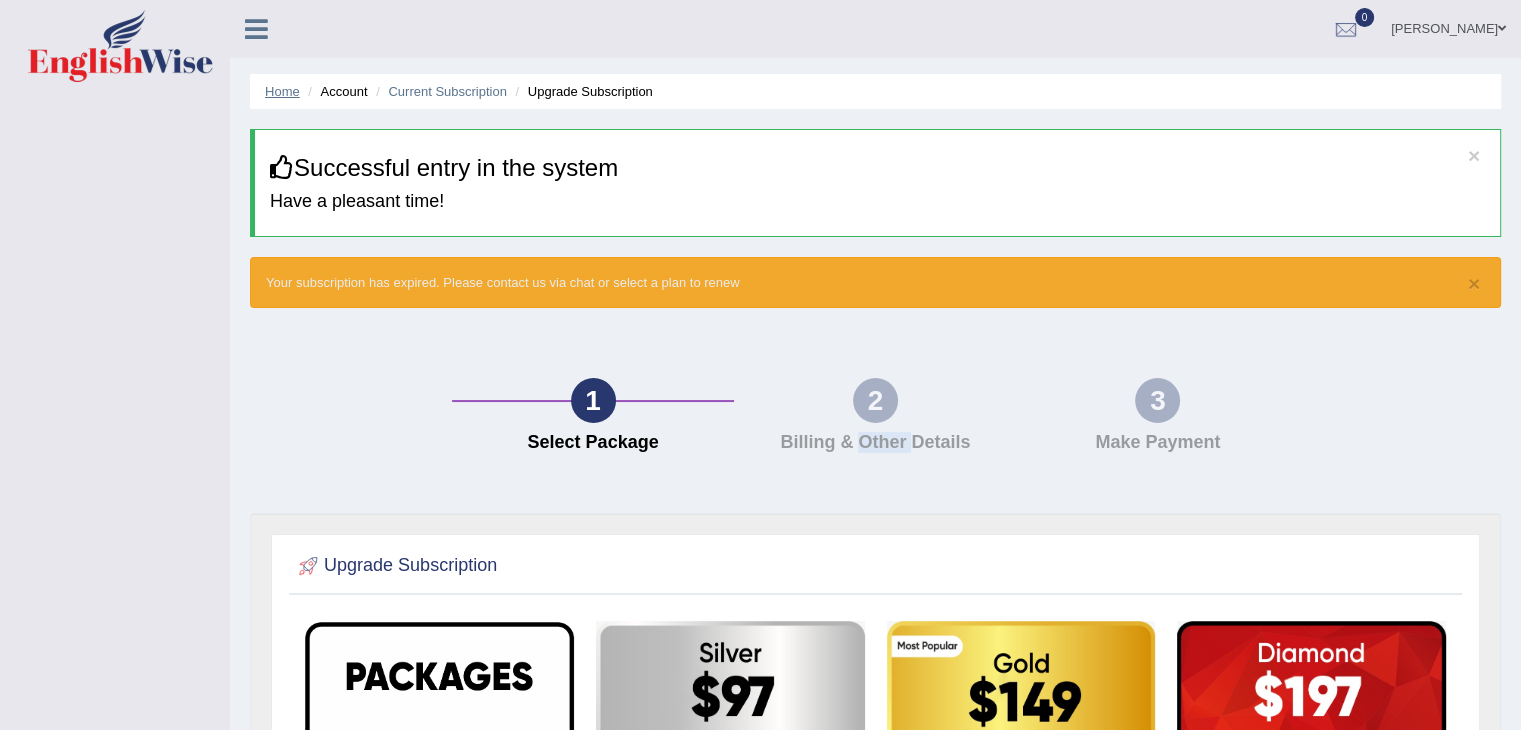 click on "Home" at bounding box center (282, 91) 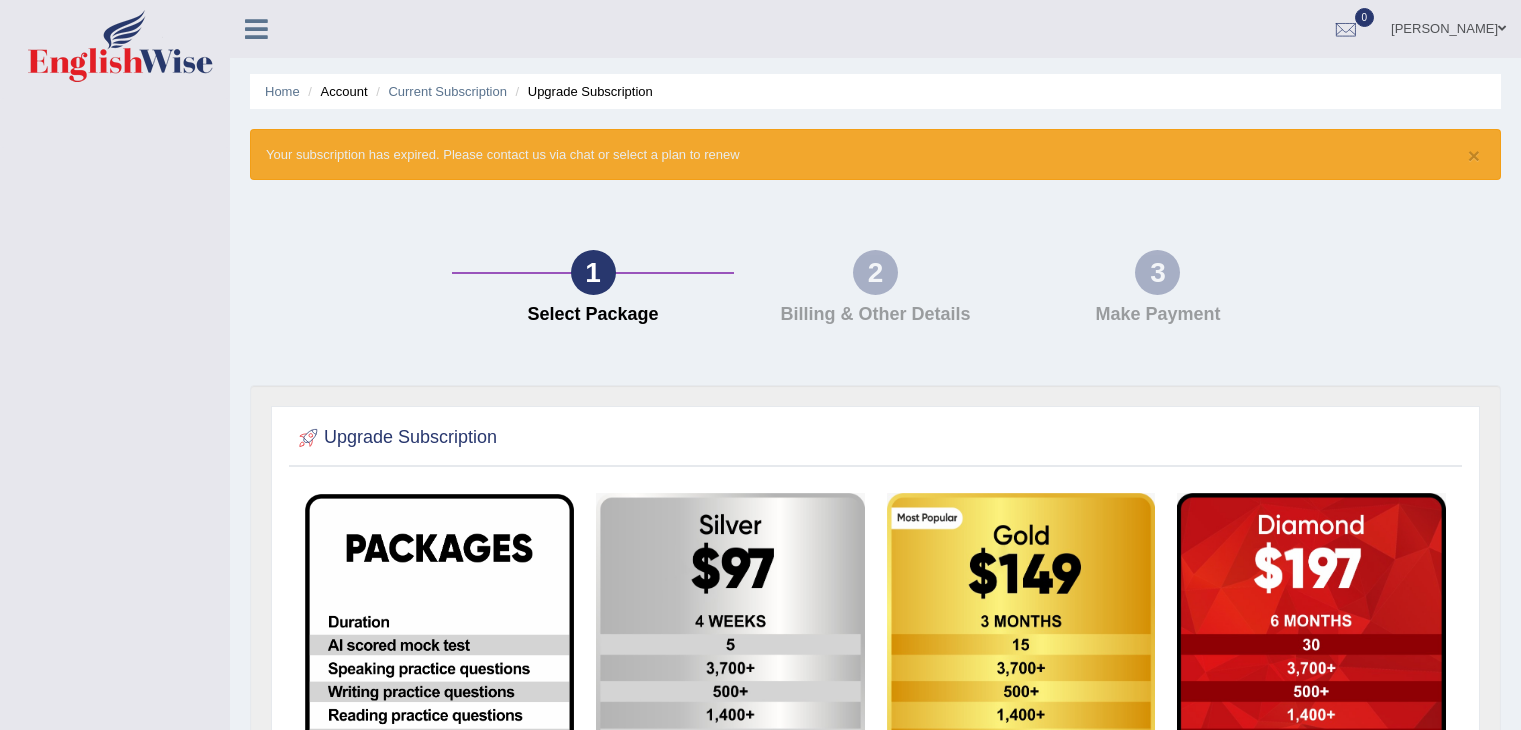 scroll, scrollTop: 0, scrollLeft: 0, axis: both 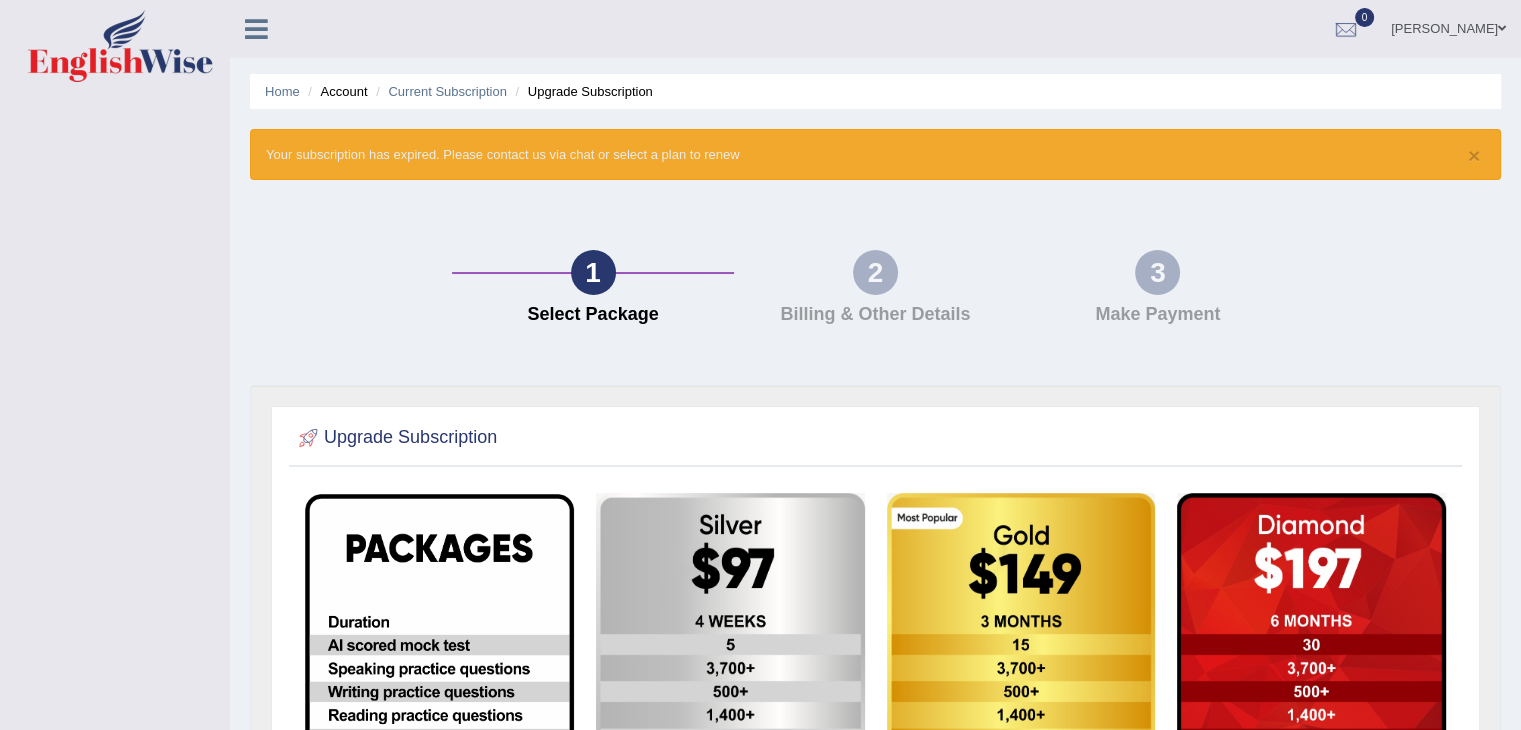 click on "Account" at bounding box center [335, 91] 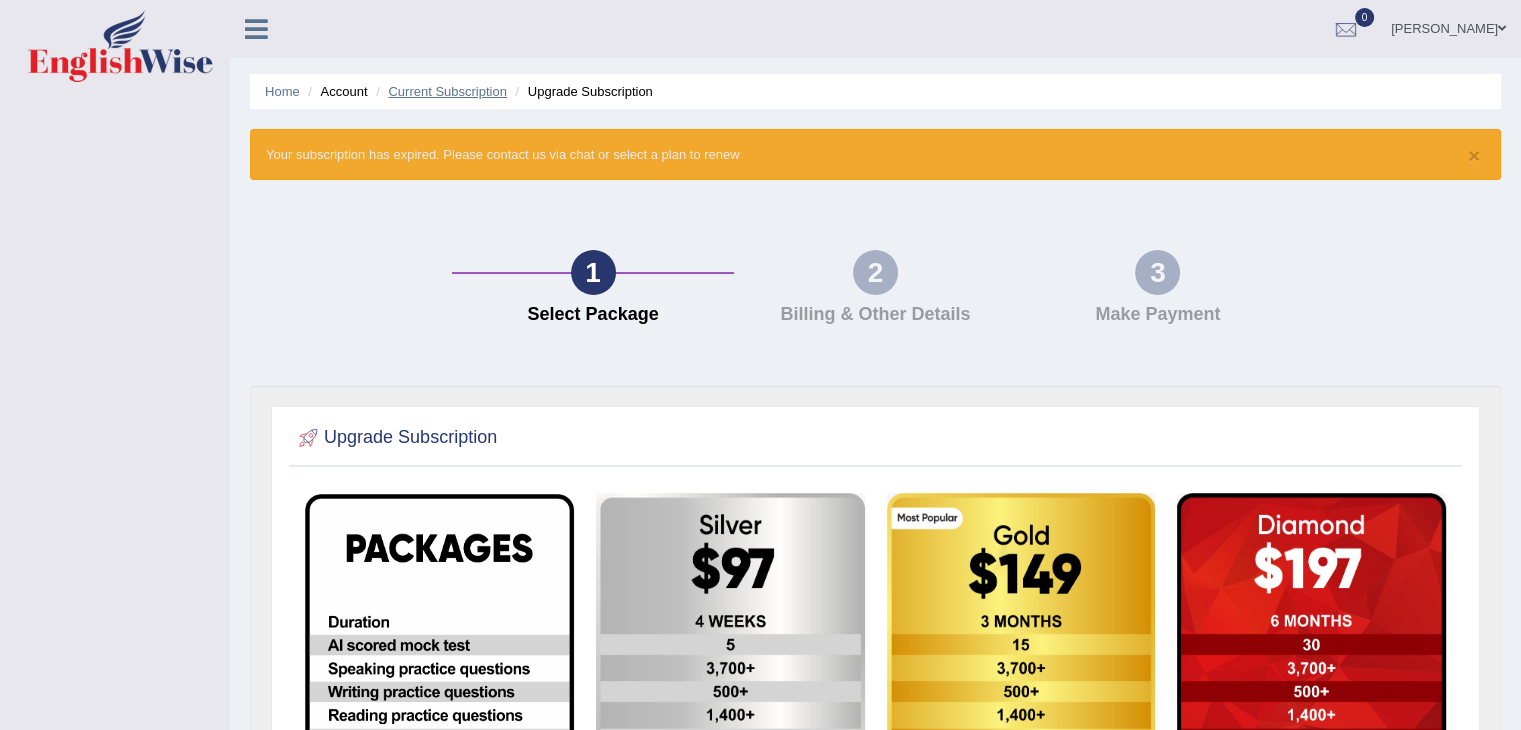 click on "Current Subscription" at bounding box center [447, 91] 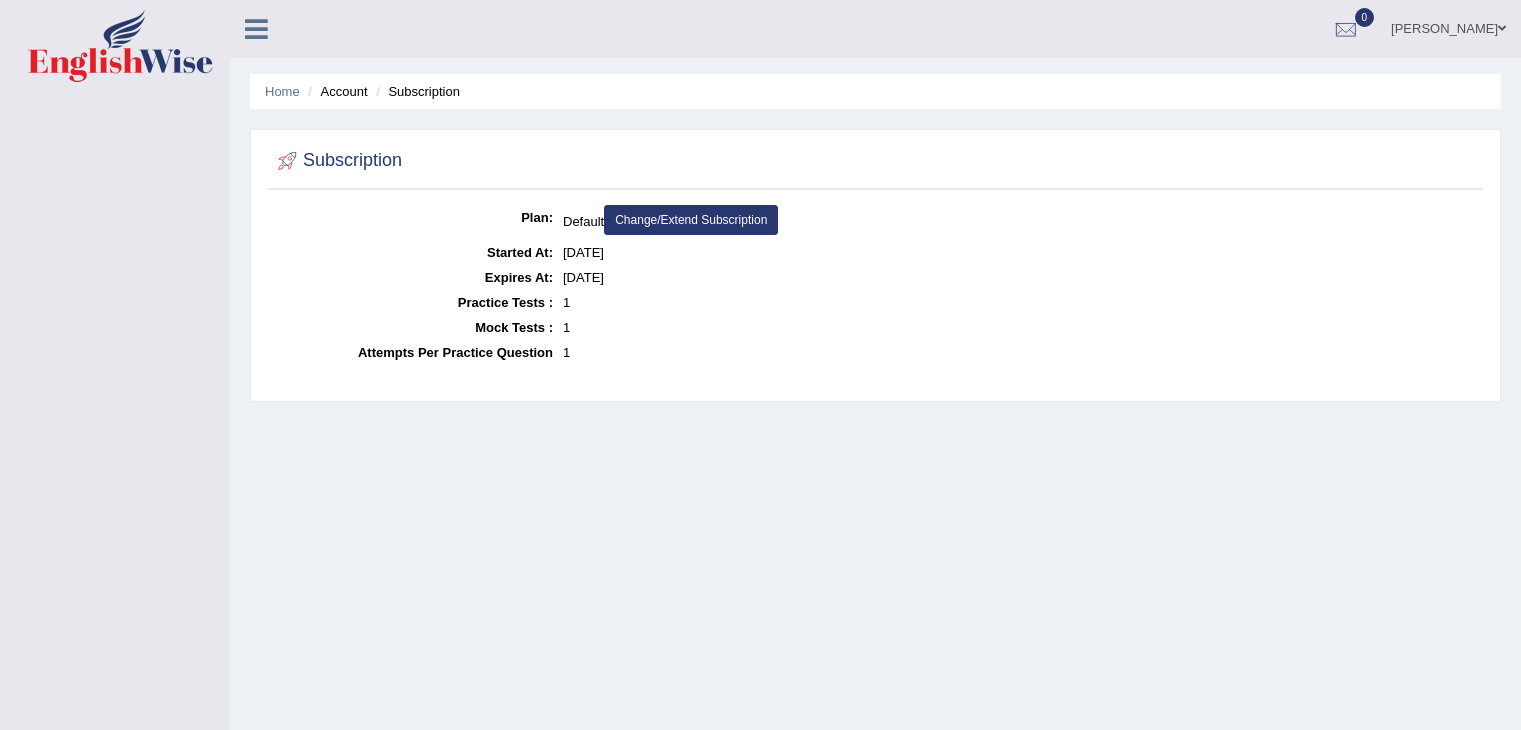 scroll, scrollTop: 0, scrollLeft: 0, axis: both 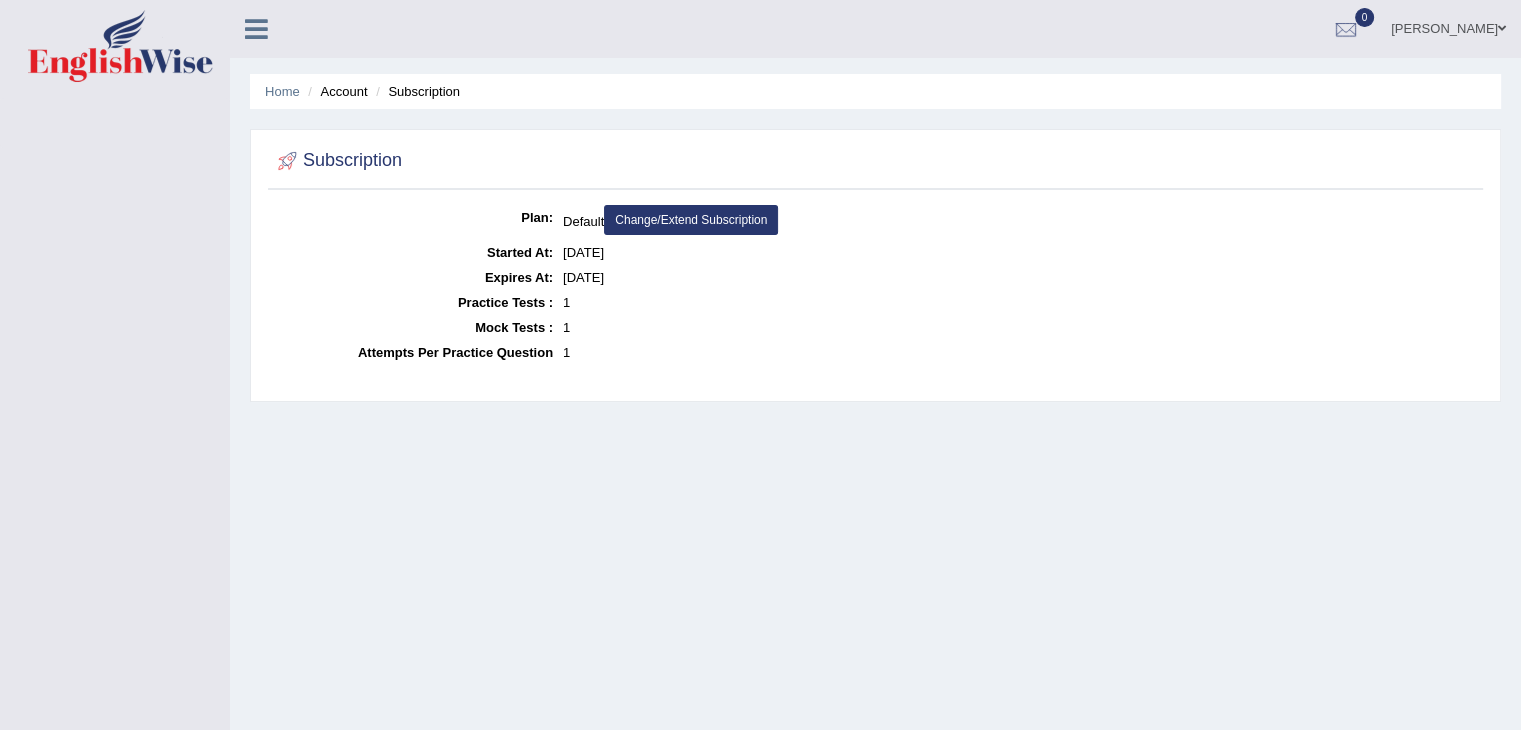 click on "Change/Extend Subscription" at bounding box center (691, 220) 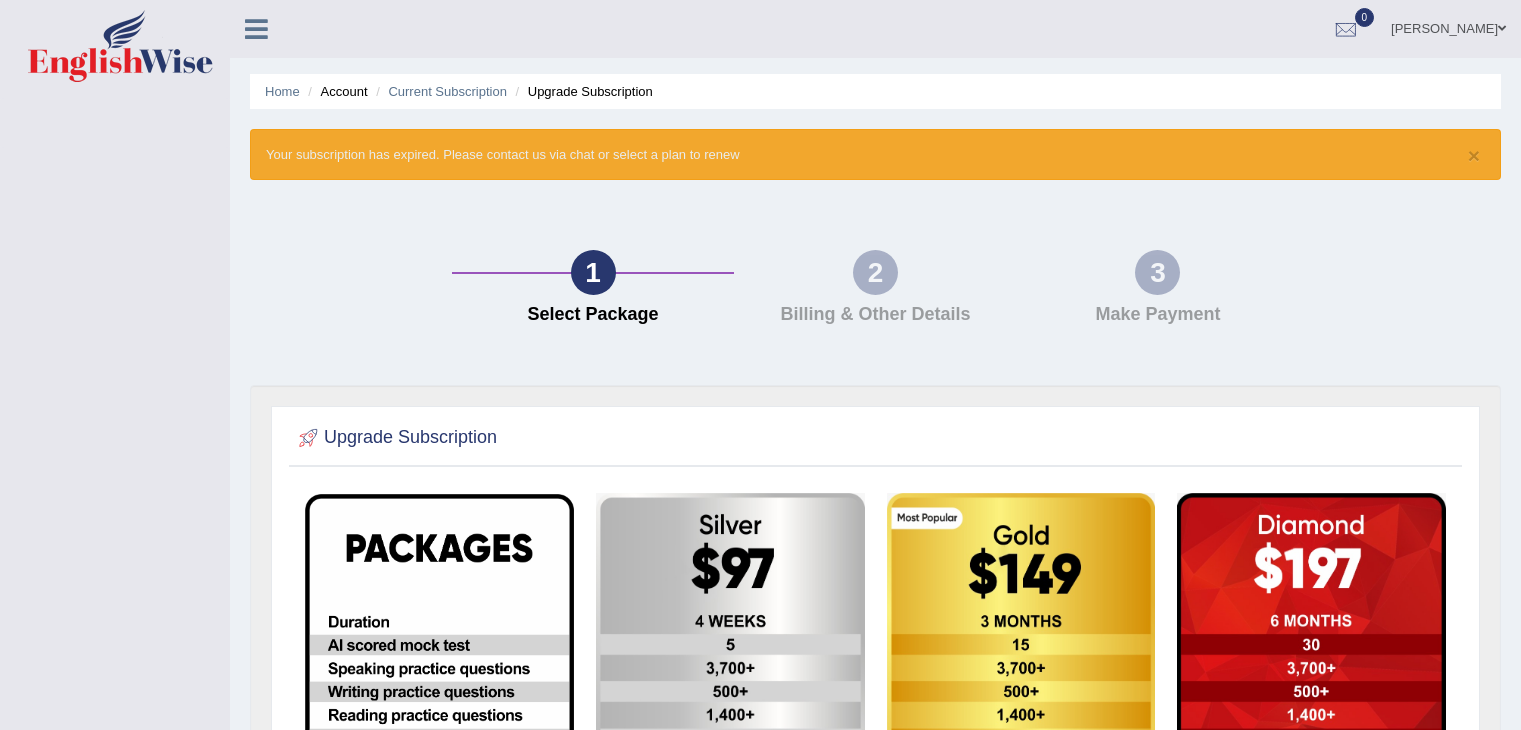 scroll, scrollTop: 0, scrollLeft: 0, axis: both 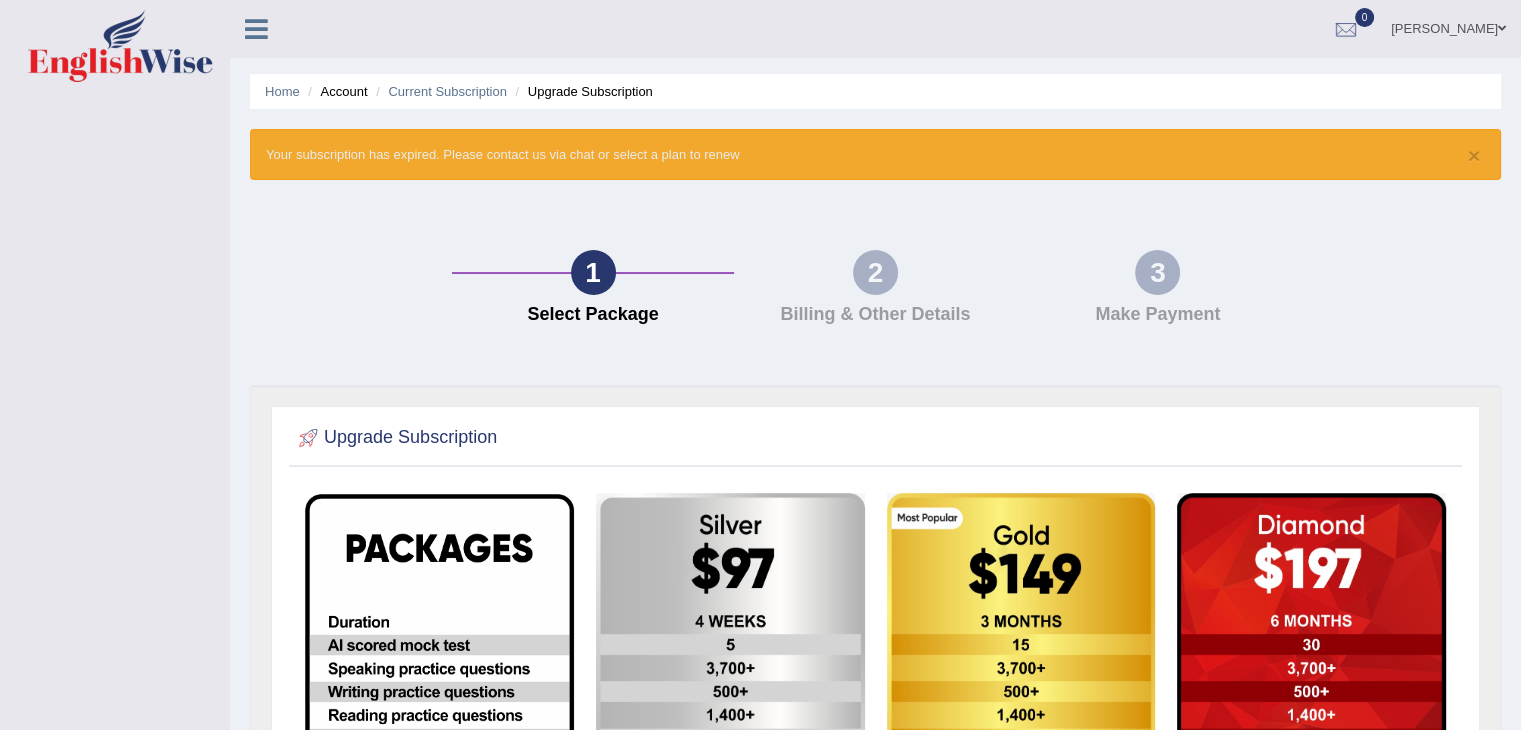click on "Upgrade Subscription" at bounding box center (582, 91) 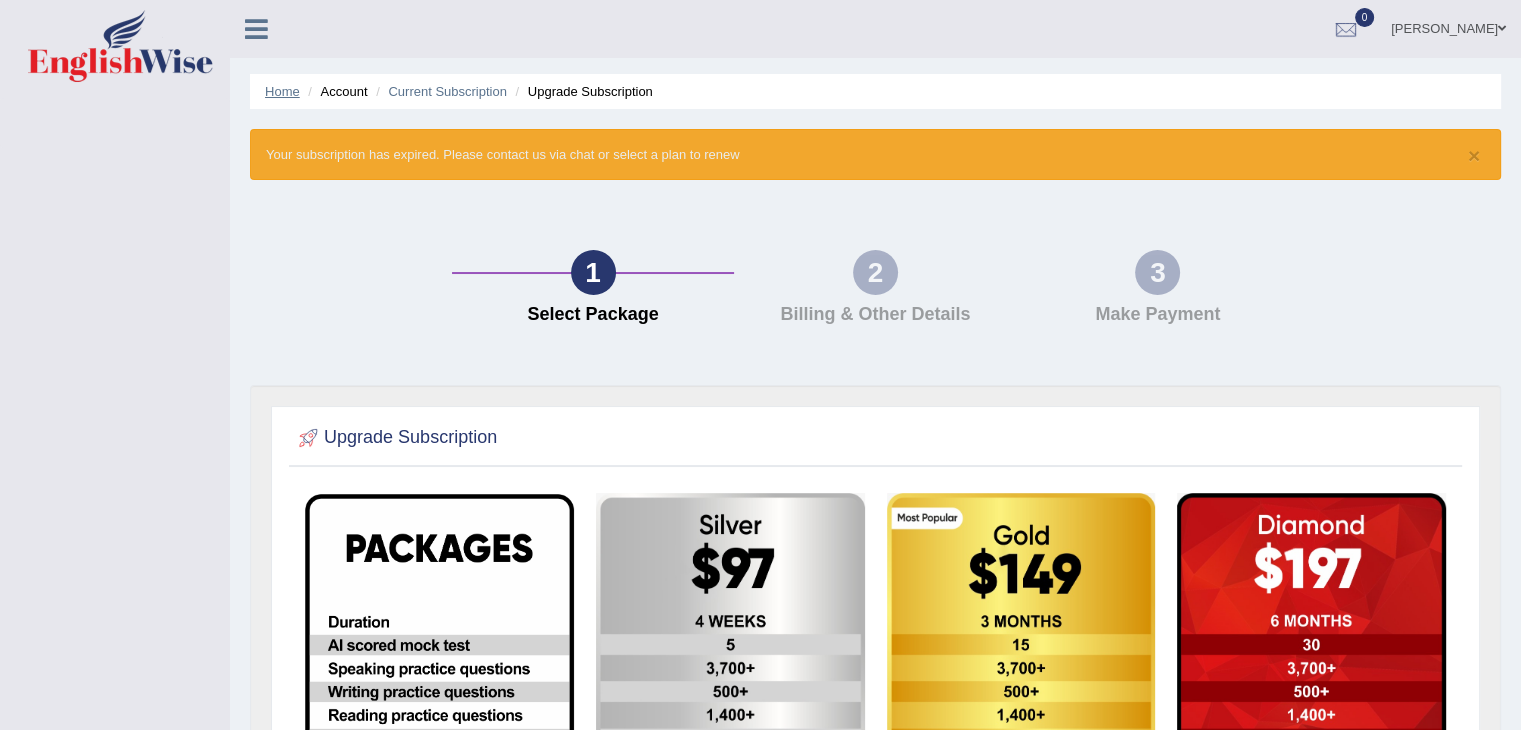 click on "Home" at bounding box center [282, 91] 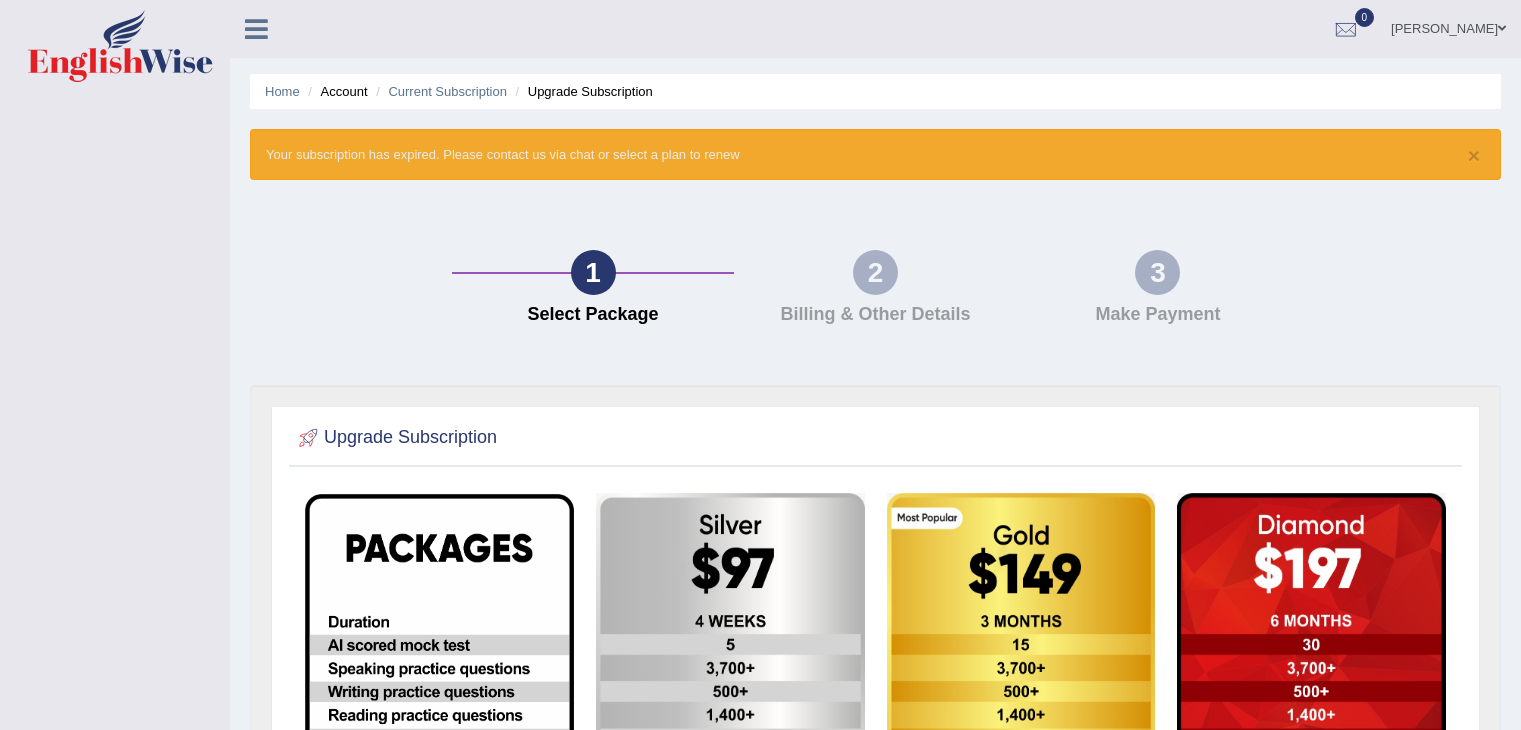 scroll, scrollTop: 0, scrollLeft: 0, axis: both 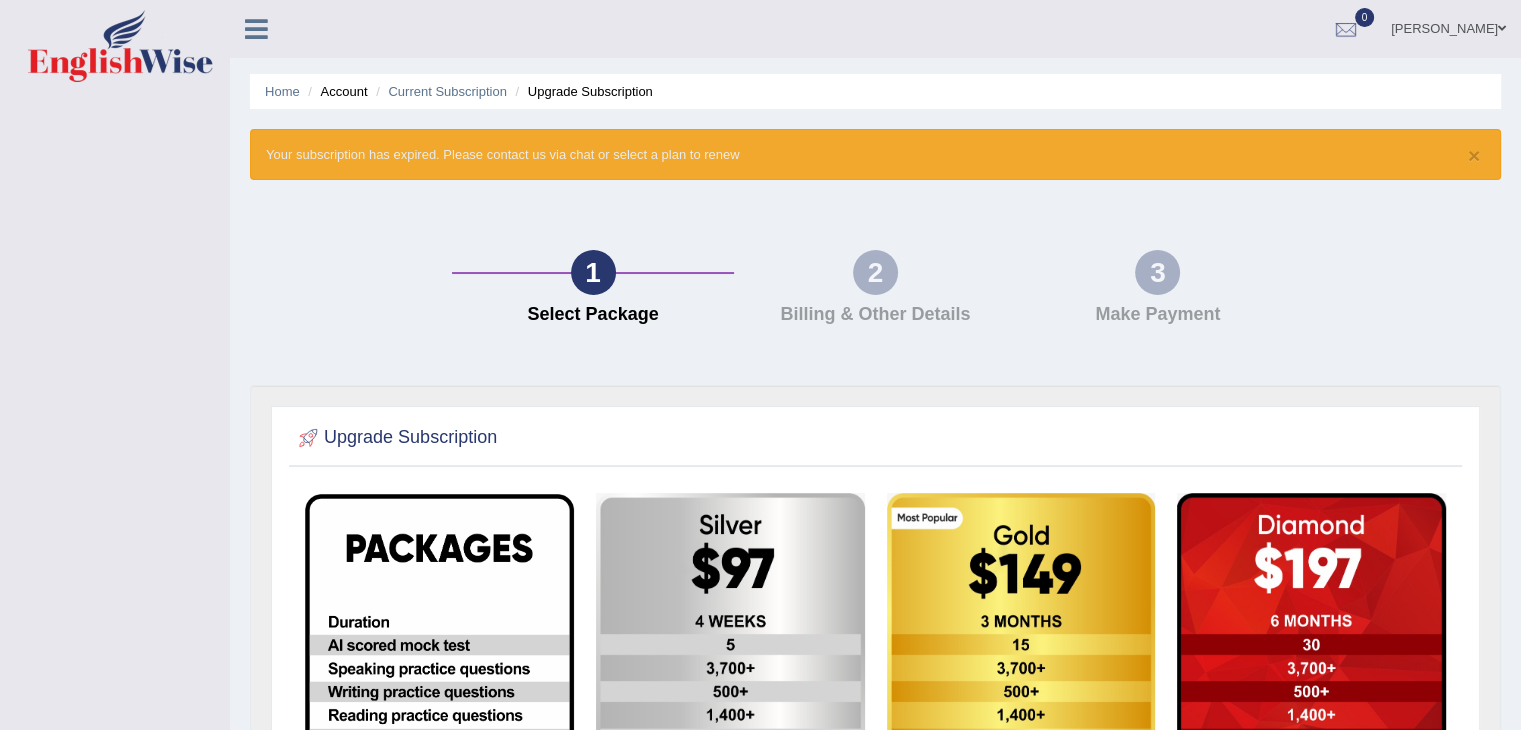 click at bounding box center (256, 29) 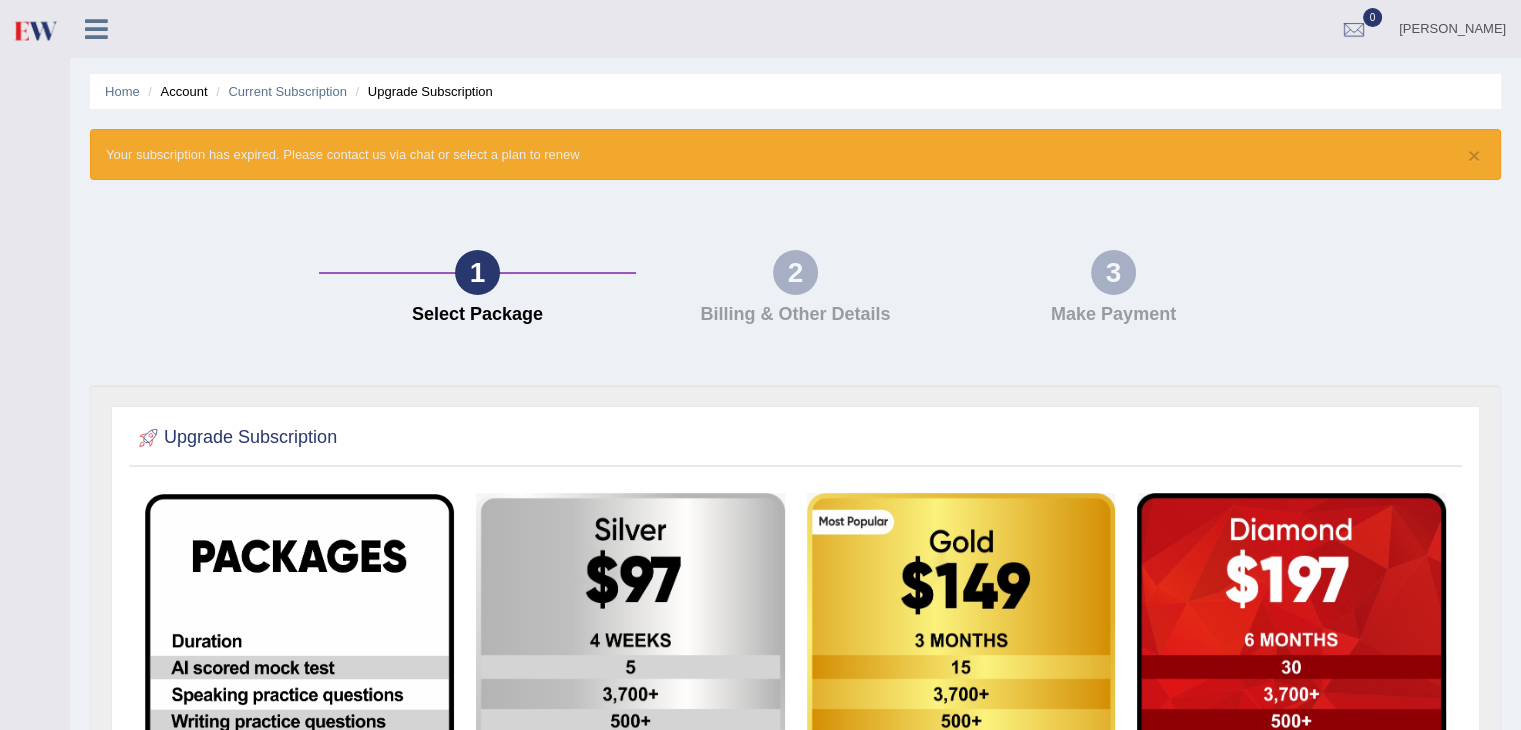 click at bounding box center (96, 29) 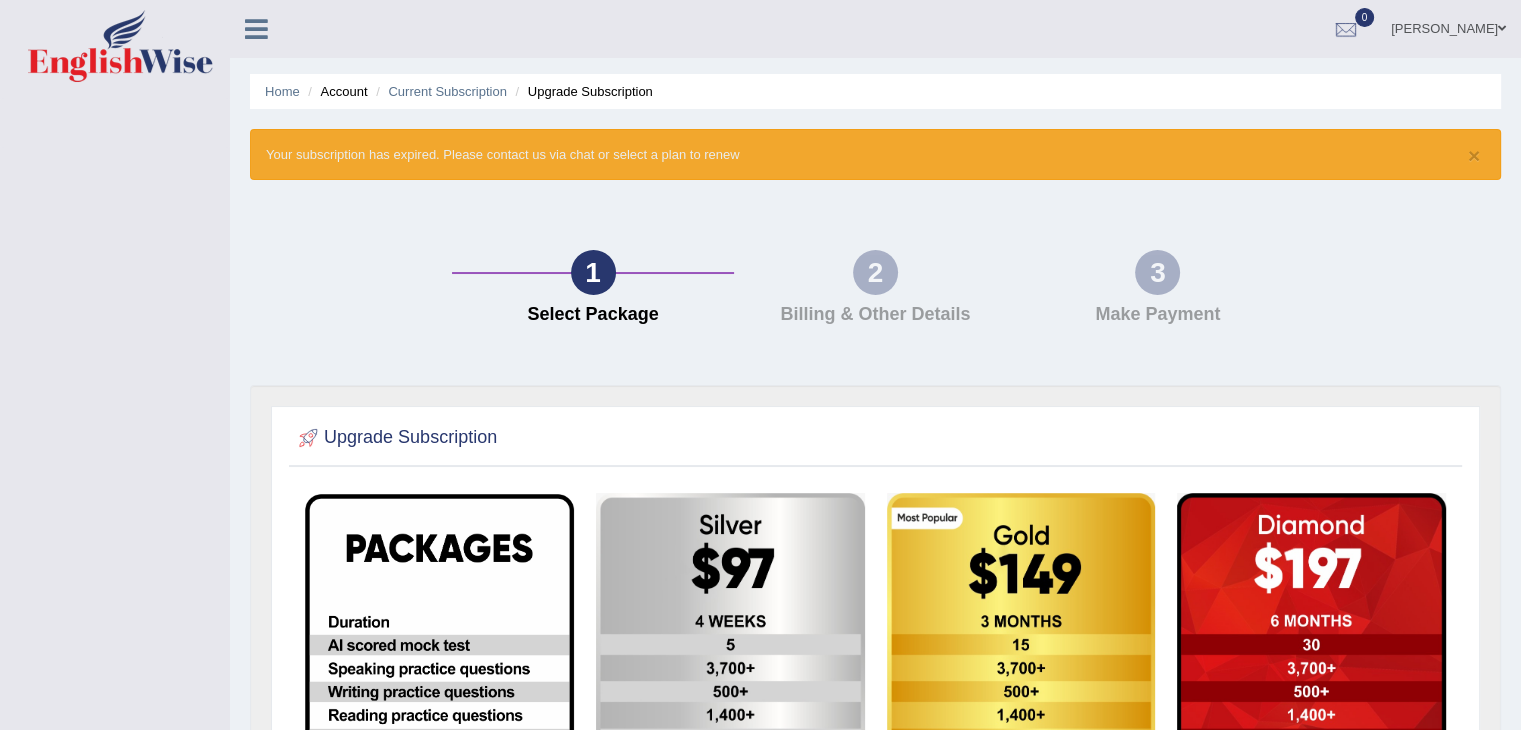 click at bounding box center [256, 27] 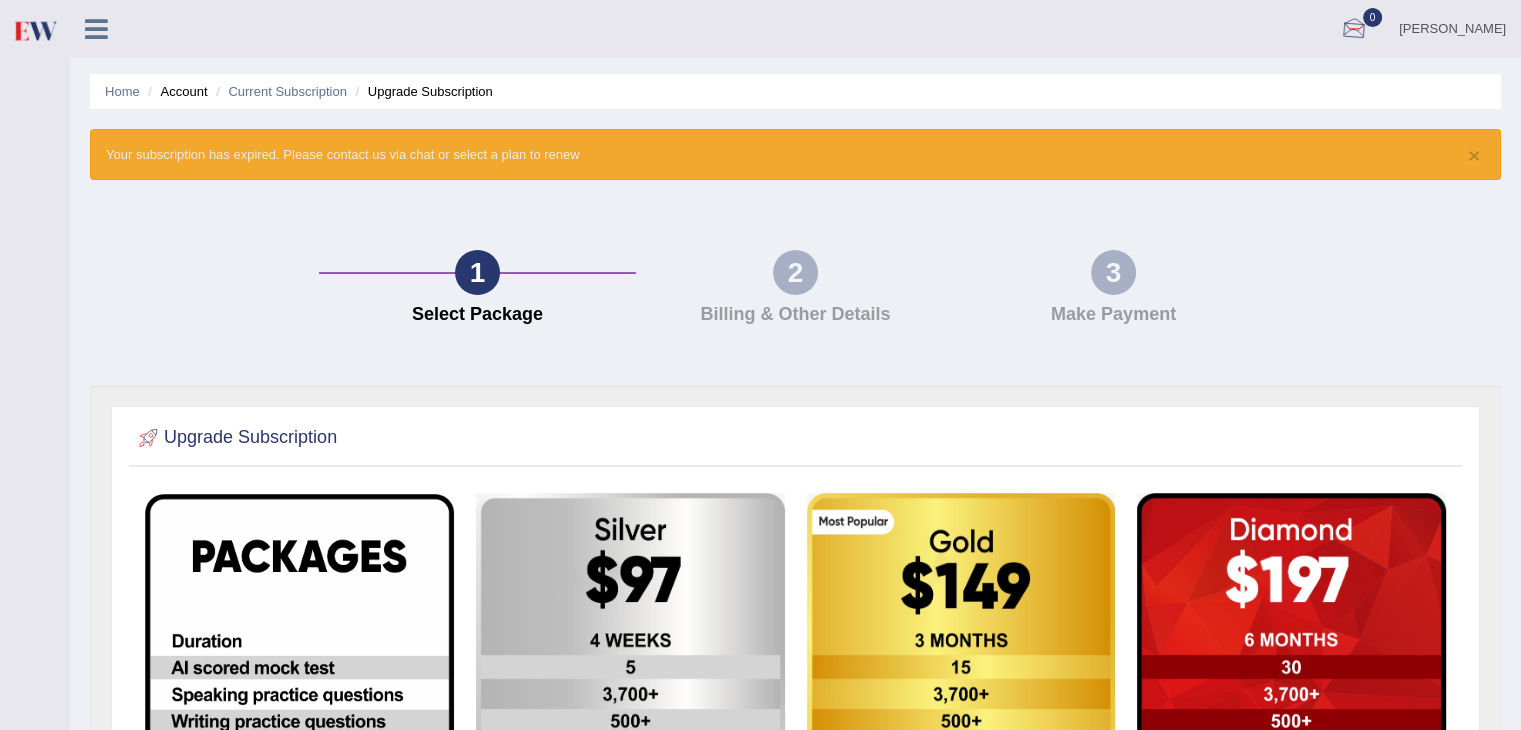 click at bounding box center [1354, 30] 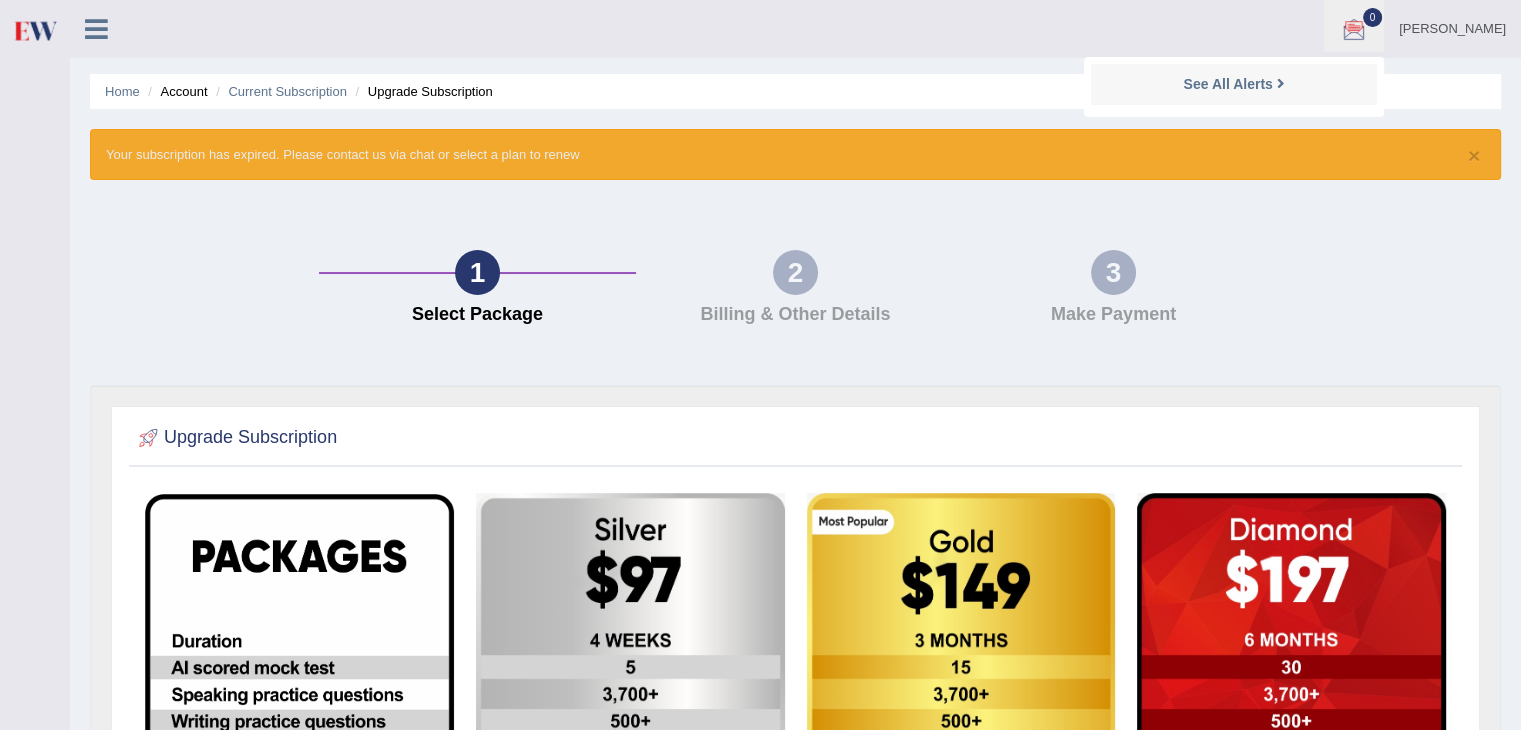 click at bounding box center [1354, 30] 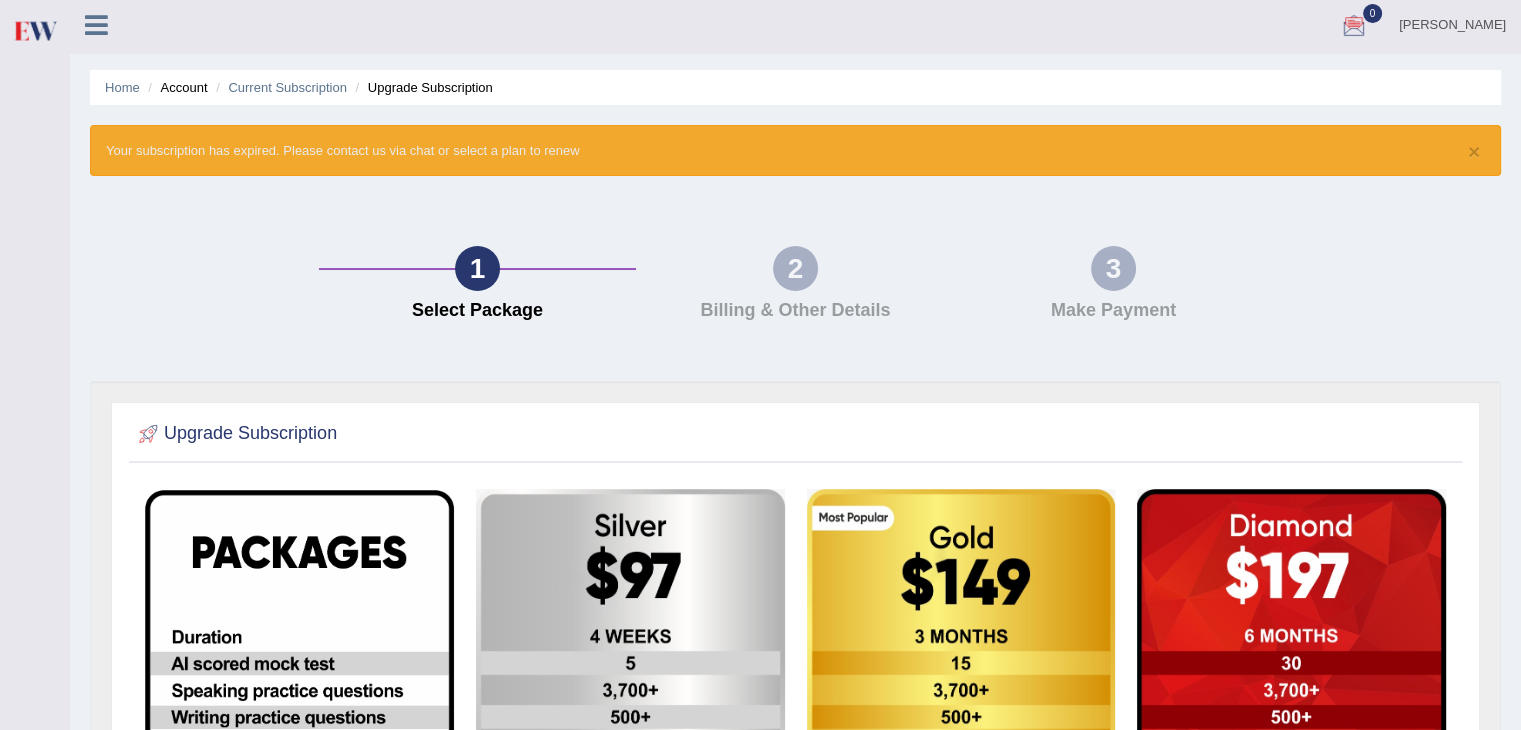 scroll, scrollTop: 0, scrollLeft: 0, axis: both 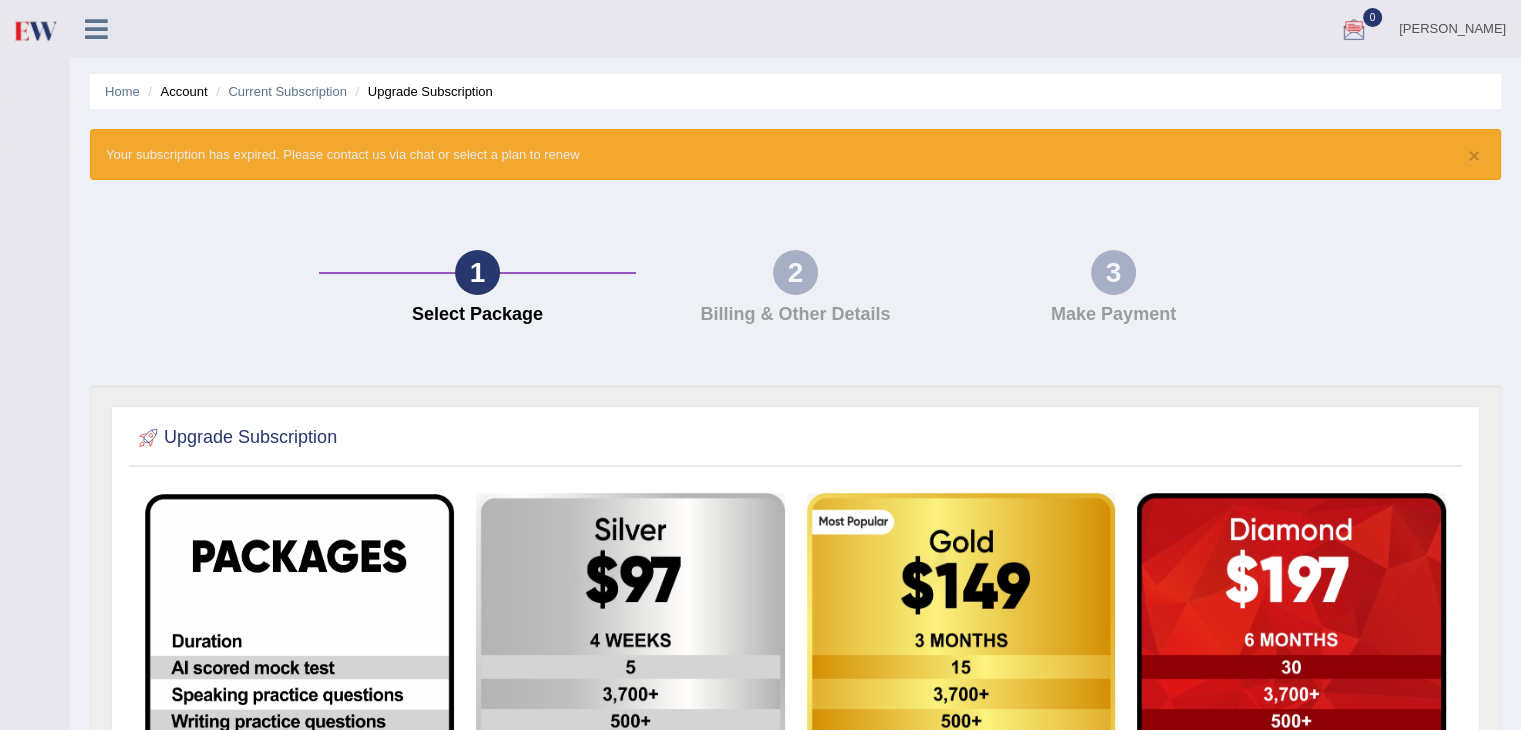 click at bounding box center [96, 29] 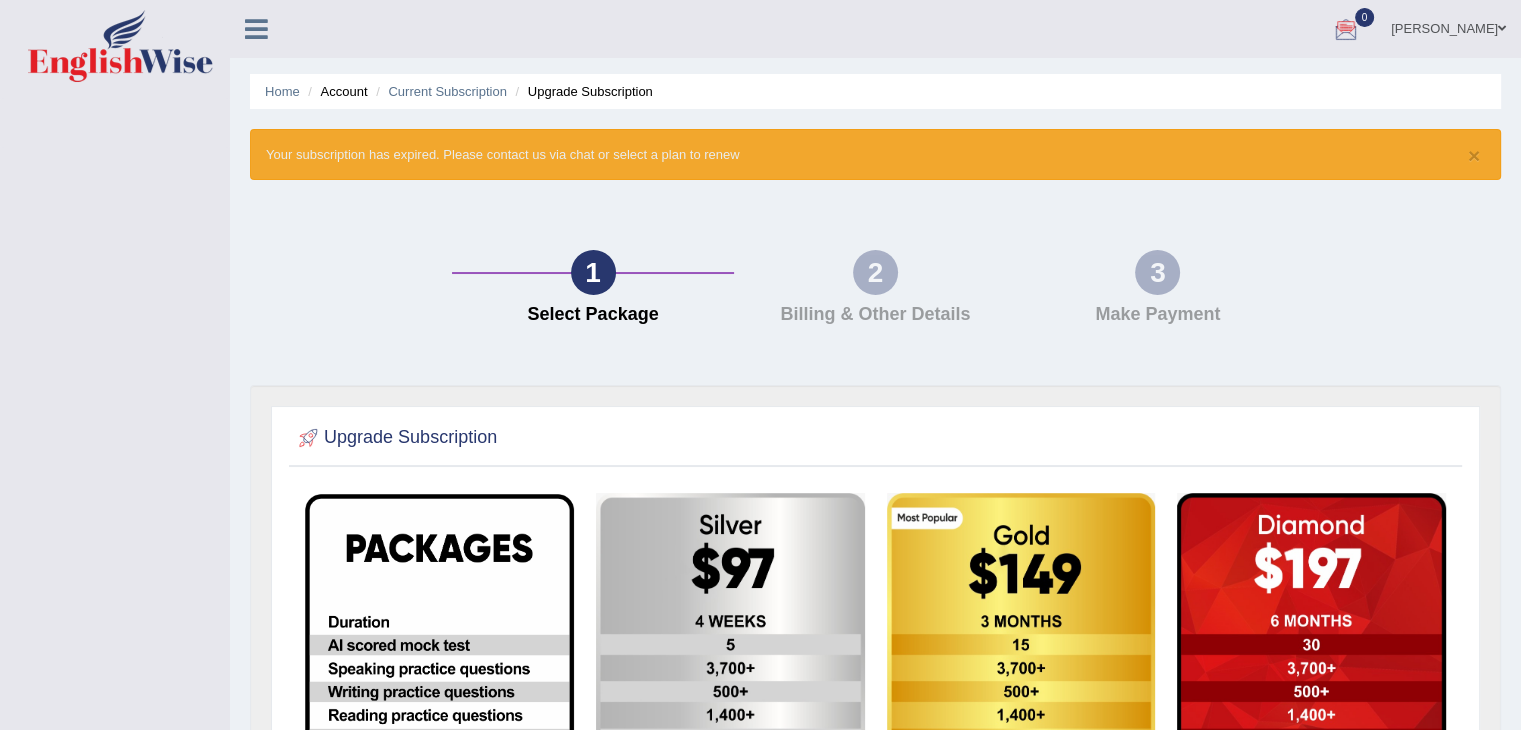 click on "1" at bounding box center (593, 272) 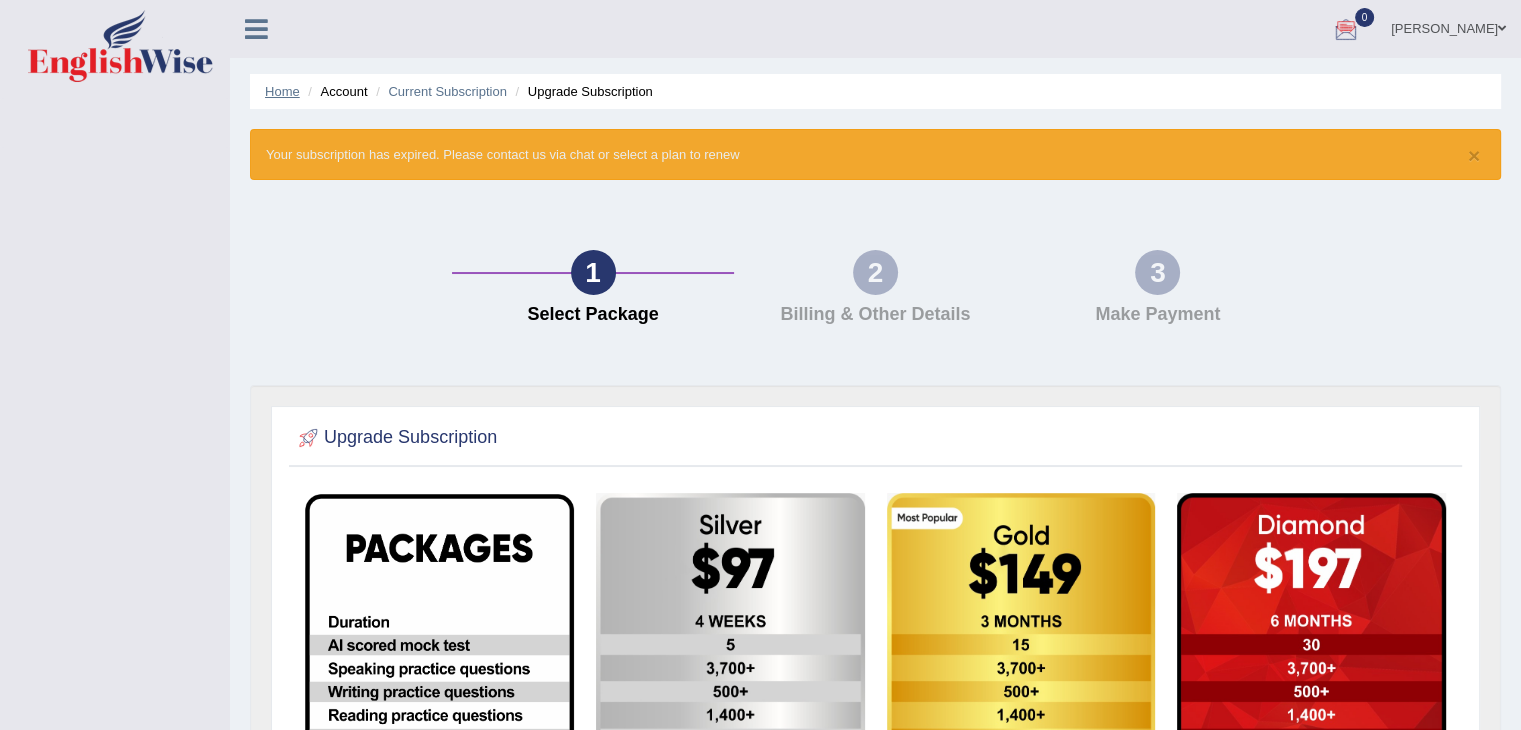 click on "Home" at bounding box center [282, 91] 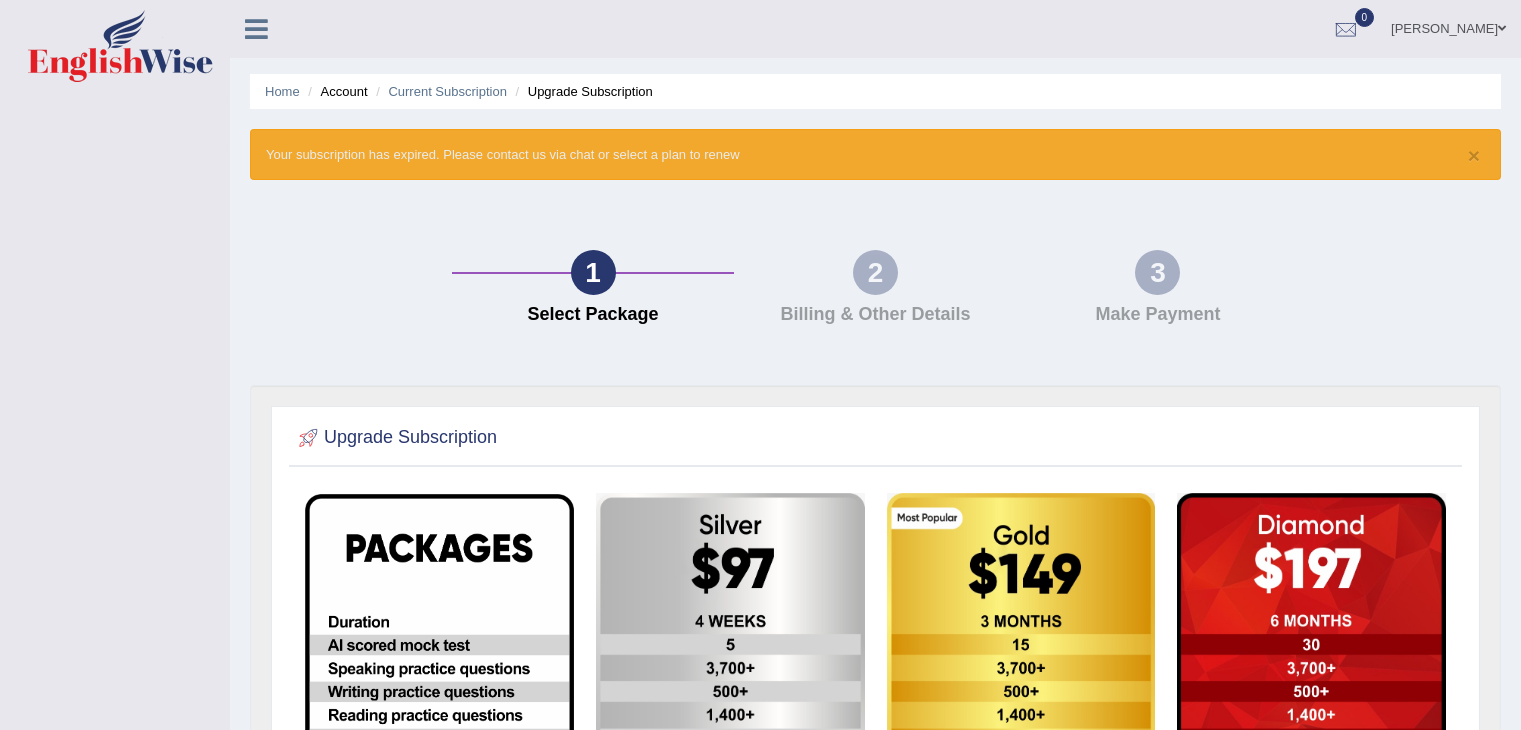 scroll, scrollTop: 0, scrollLeft: 0, axis: both 